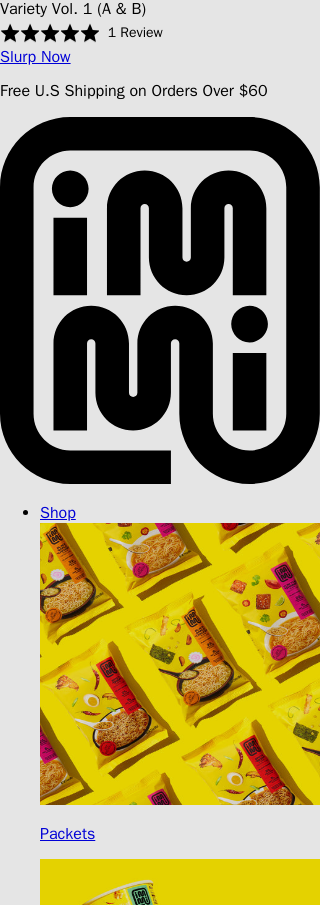 scroll, scrollTop: 0, scrollLeft: 0, axis: both 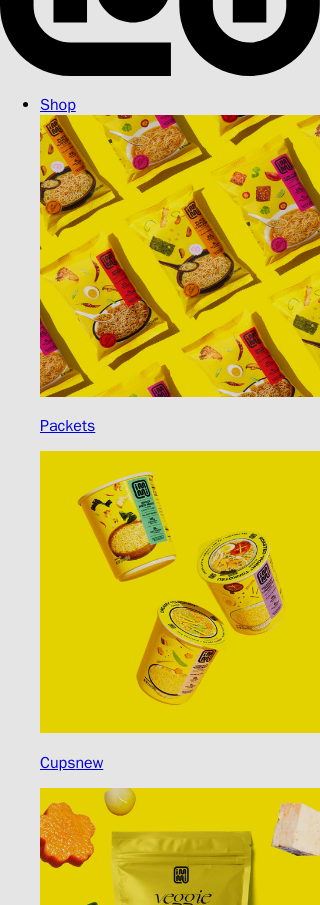 click on "Variety Vol. 2" at bounding box center (143, 7608) 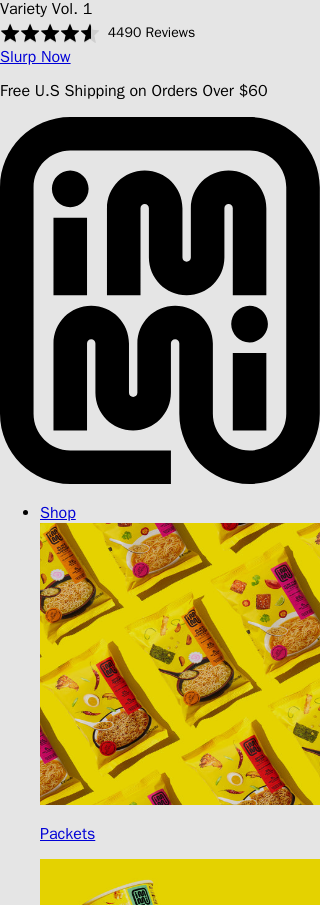scroll, scrollTop: 828, scrollLeft: 0, axis: vertical 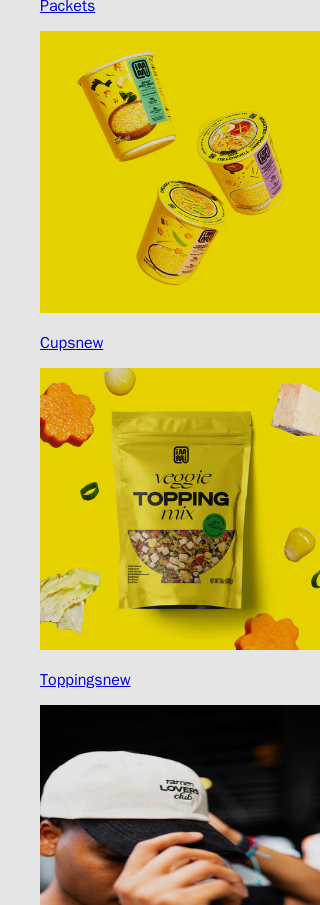 click on "Subscribe & Save  25%
—  $39.00 USD $29.25 USD
You'll receive your selected flavor and pack size every month at a discounted price.  Create an account to manage your subscription including: skipping, changing delivery frequency, or canceling.
Delivery every 30 days
Products are automatically delivered on your schedule.
No obligation: modify or cancel your subscription anytime
Loyalty Program with free gifts" at bounding box center [22, 7516] 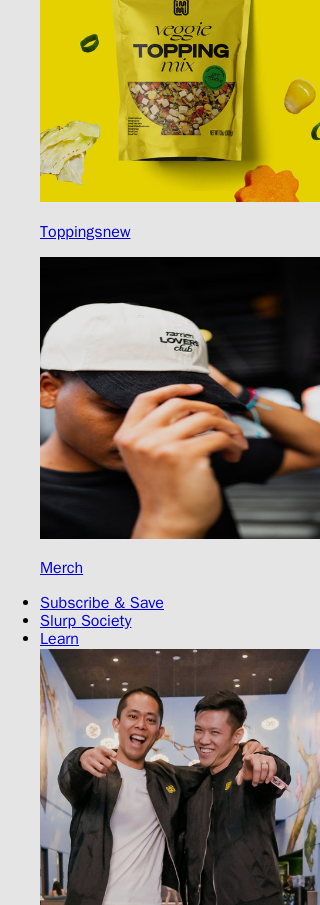 scroll, scrollTop: 1341, scrollLeft: 0, axis: vertical 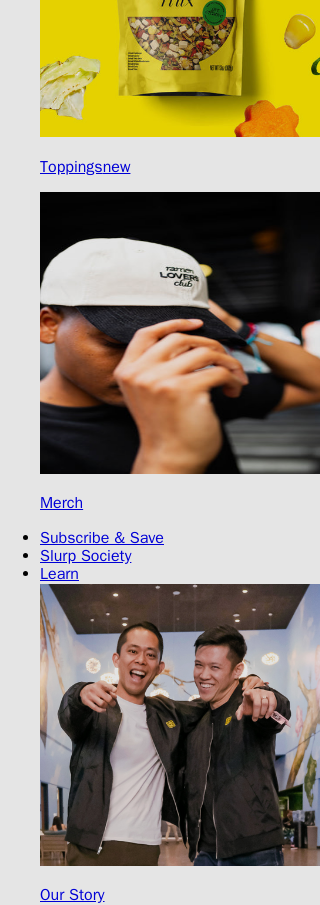 click on "Add to Cart" at bounding box center [47, 7506] 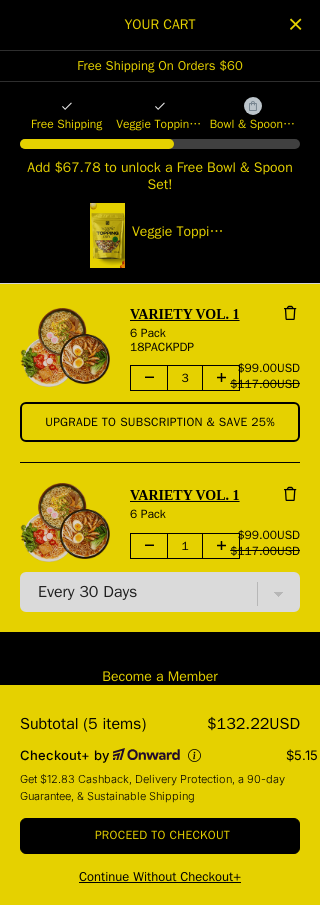 click at bounding box center [149, 378] 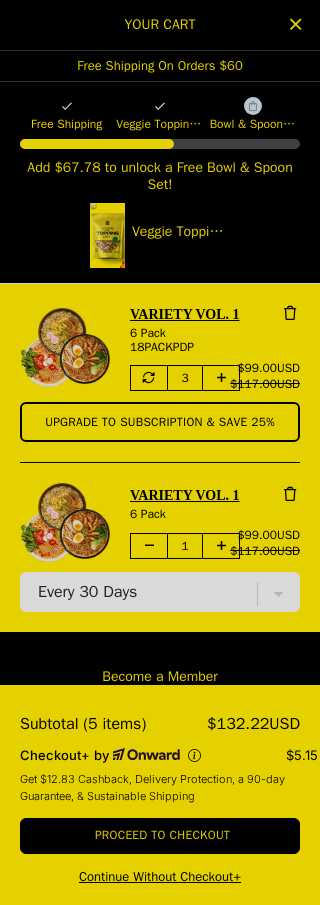 click at bounding box center [149, 378] 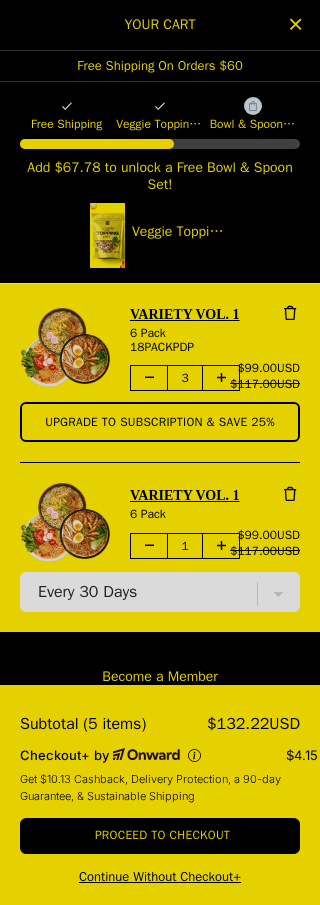 click at bounding box center (149, 378) 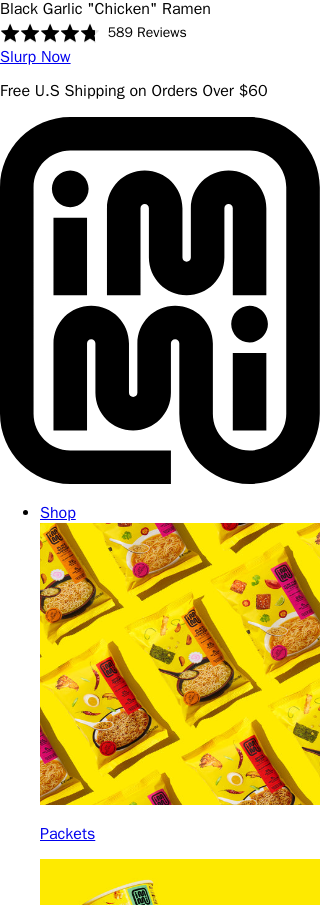 select on "Every 30 Days" 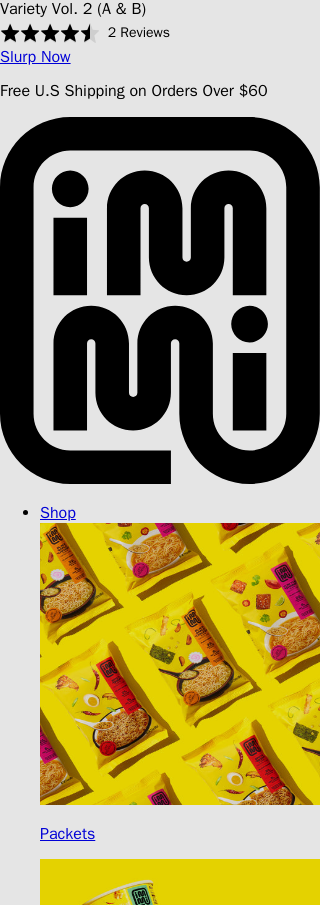 select on "Every 30 Days" 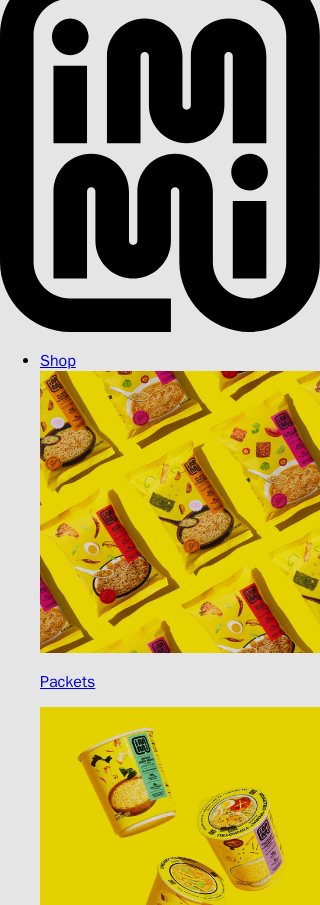 scroll, scrollTop: 0, scrollLeft: 0, axis: both 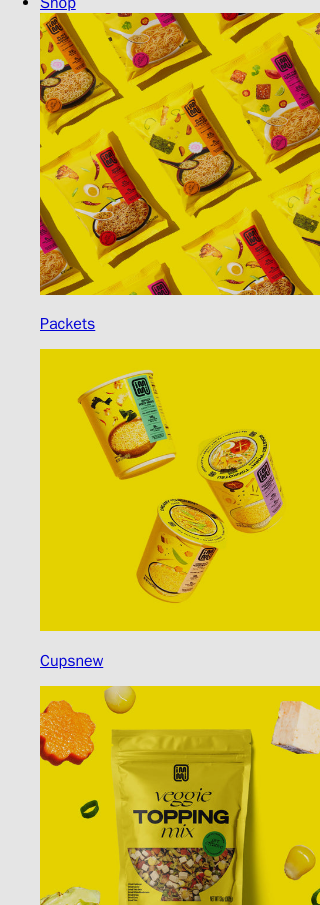 select 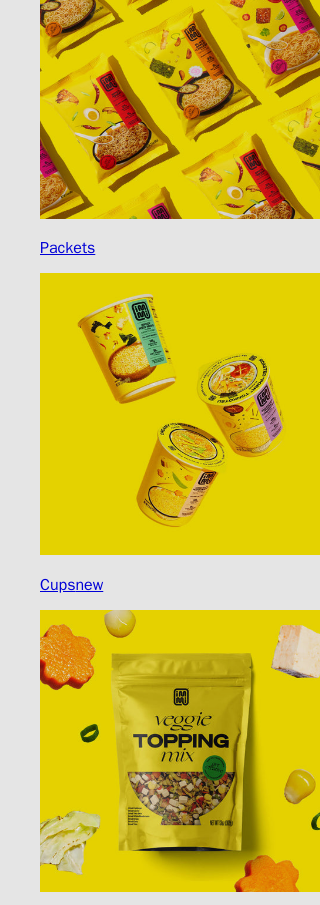 scroll, scrollTop: 579, scrollLeft: 0, axis: vertical 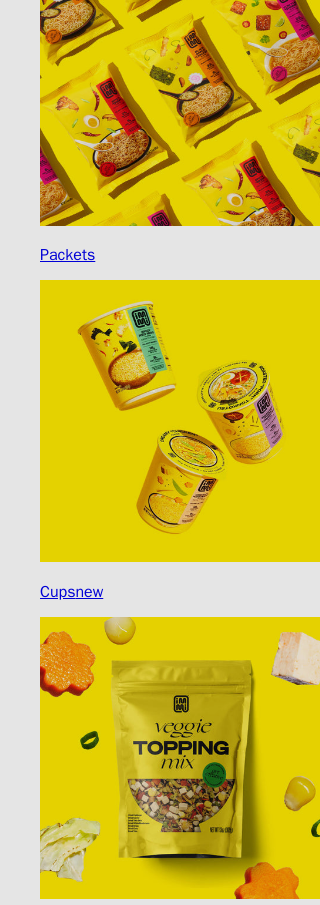 click on "[PERSON_NAME] "Shrimp"" at bounding box center (150, 7483) 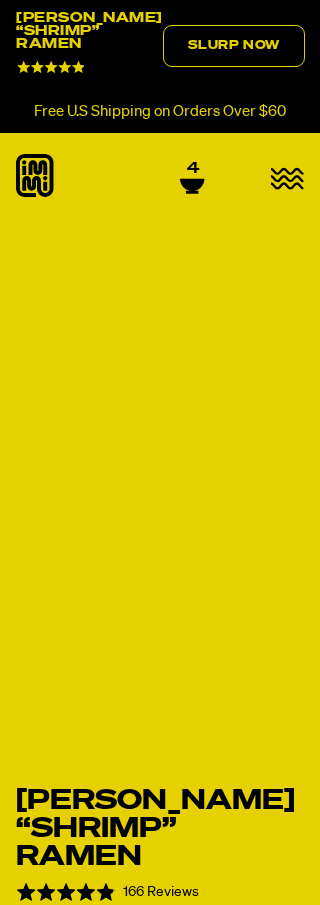 scroll, scrollTop: 0, scrollLeft: 0, axis: both 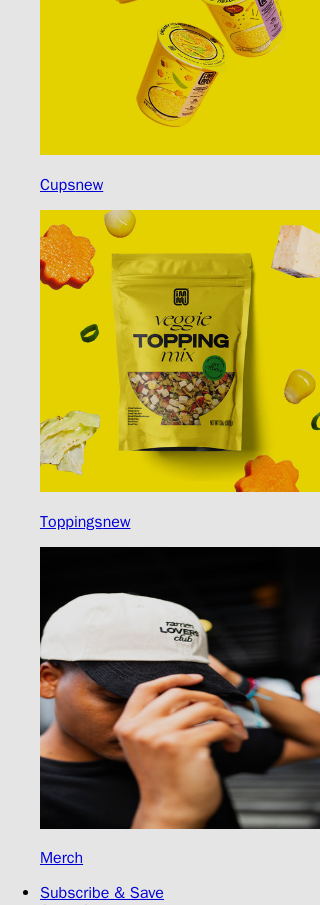 click on "One Time Purchase
— $39.00 USD" at bounding box center (22, 7306) 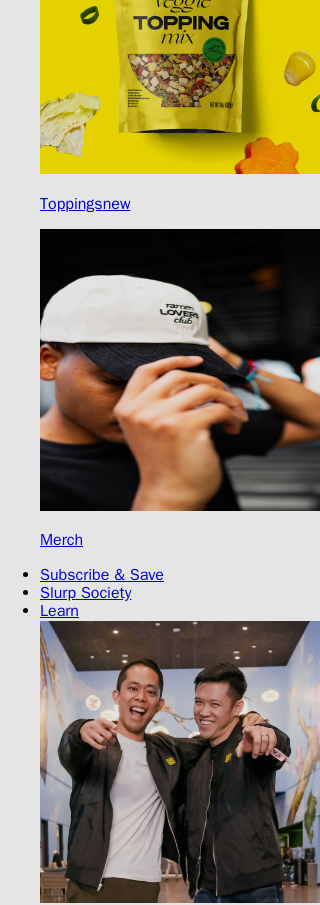 scroll, scrollTop: 1309, scrollLeft: 0, axis: vertical 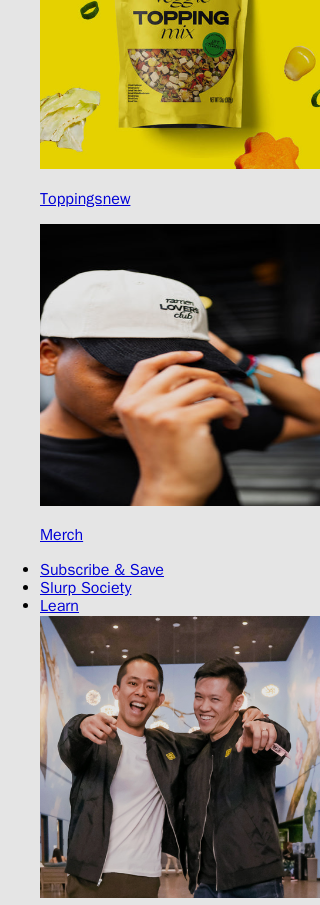 click on "Add to Cart" at bounding box center (47, 7566) 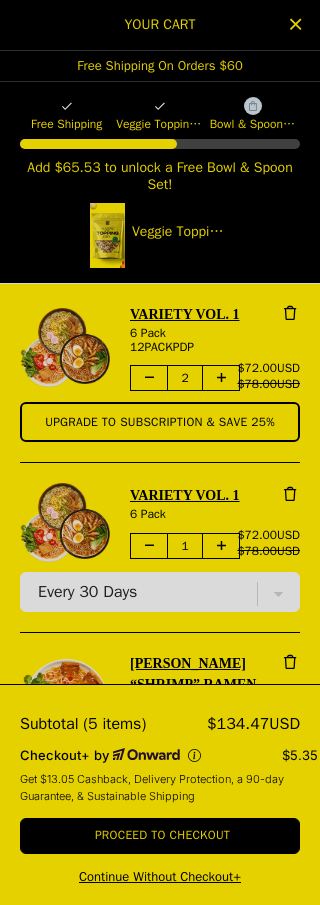 scroll, scrollTop: 4002, scrollLeft: 0, axis: vertical 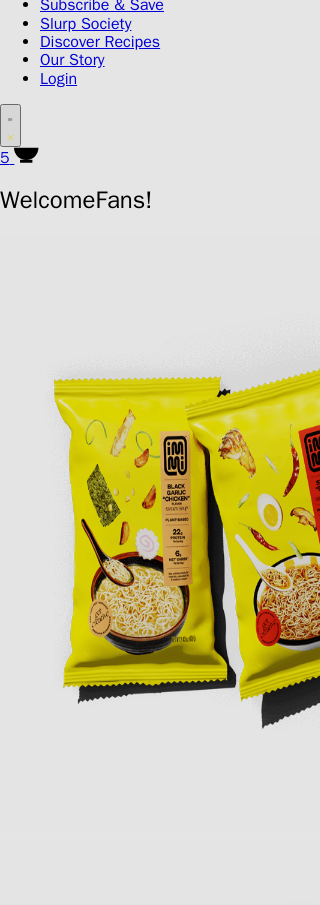 click on "Slurp Now" at bounding box center [35, -3945] 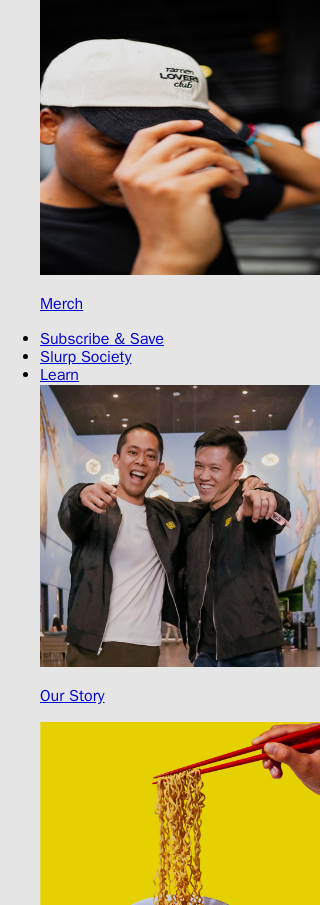scroll, scrollTop: 830, scrollLeft: 0, axis: vertical 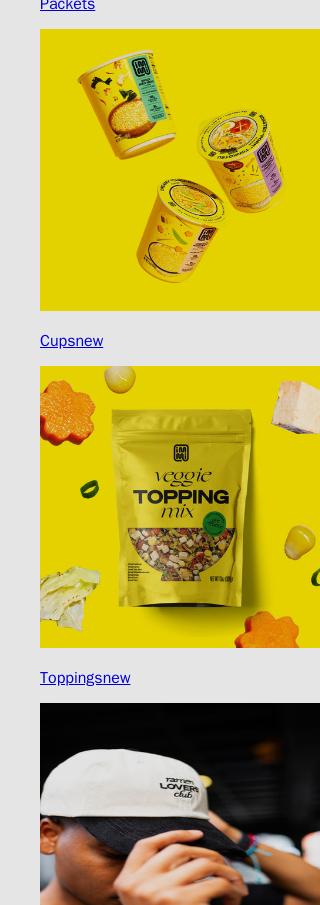 click on "Variety Vol. 2" at bounding box center [143, 7214] 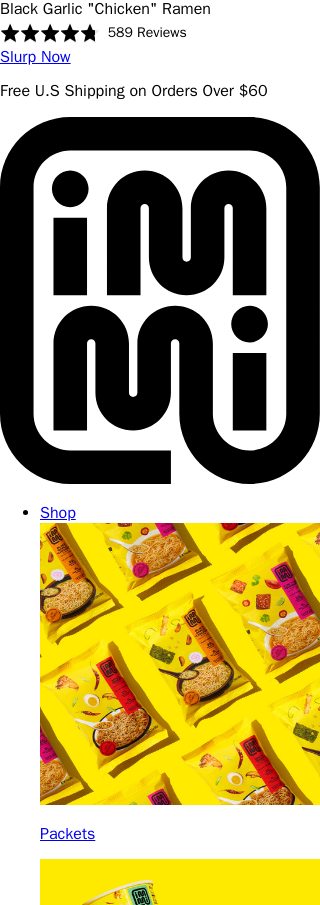 select on "Every 30 Days" 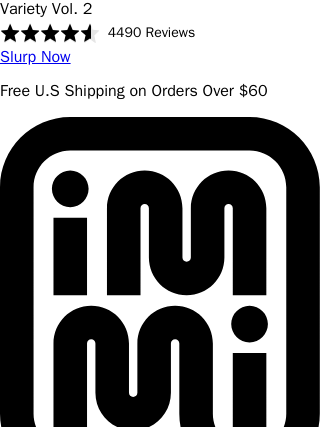 select on "Every 30 Days" 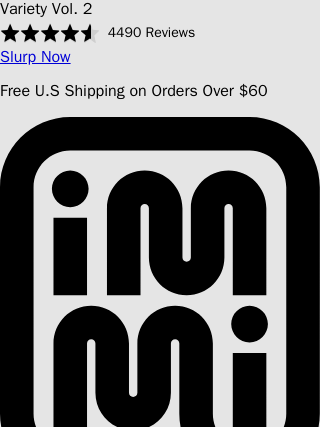 scroll, scrollTop: 0, scrollLeft: 0, axis: both 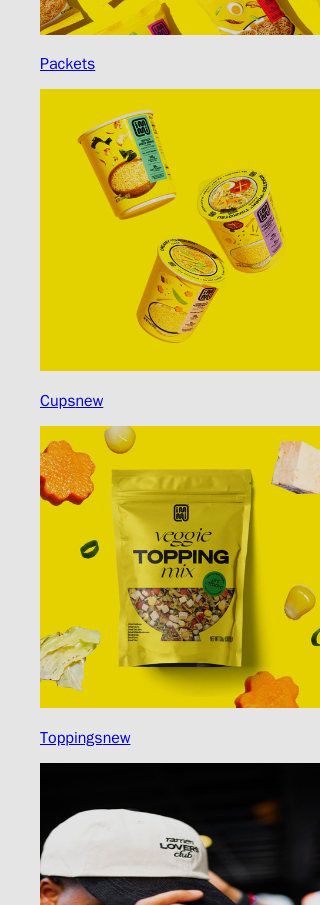click on "Subscribe & Save  25%
—  $39.00 USD $29.25 USD
You'll receive your selected flavor and pack size every month at a discounted price.  Create an account to manage your subscription including: skipping, changing delivery frequency, or canceling.
Delivery every 30 days
Products are automatically delivered on your schedule.
No obligation: modify or cancel your subscription anytime
Loyalty Program with free gifts" at bounding box center [22, 7574] 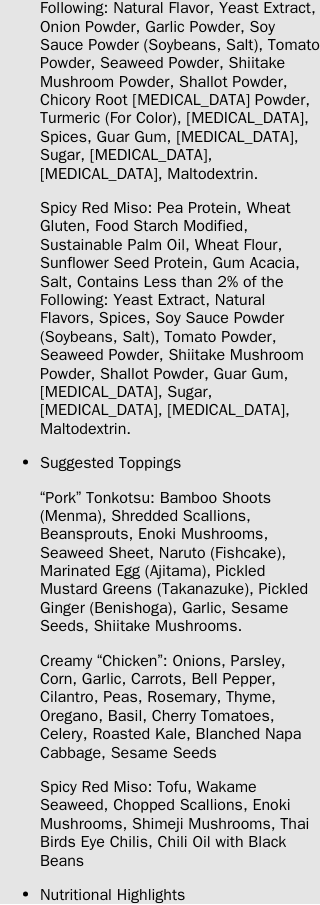 scroll, scrollTop: 9690, scrollLeft: 0, axis: vertical 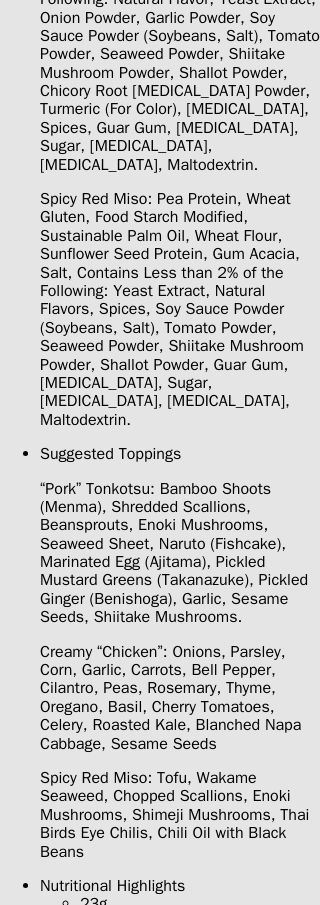 click on "0   people voted yes" at bounding box center [249, 9327] 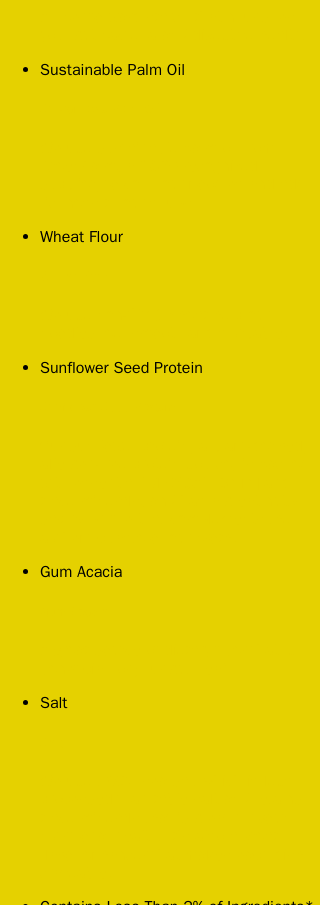 scroll, scrollTop: 14110, scrollLeft: 0, axis: vertical 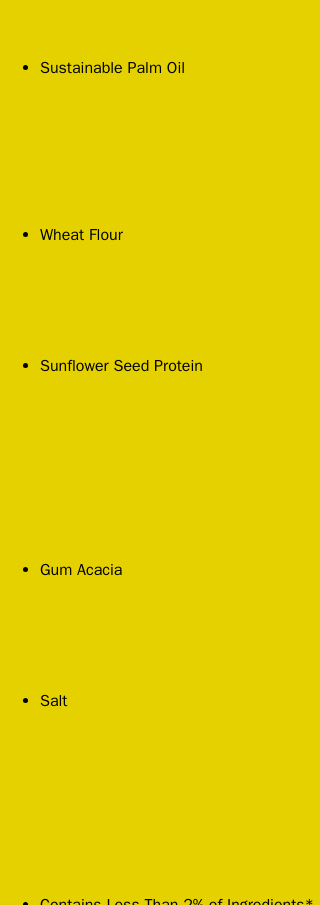 click at bounding box center (160, 10528) 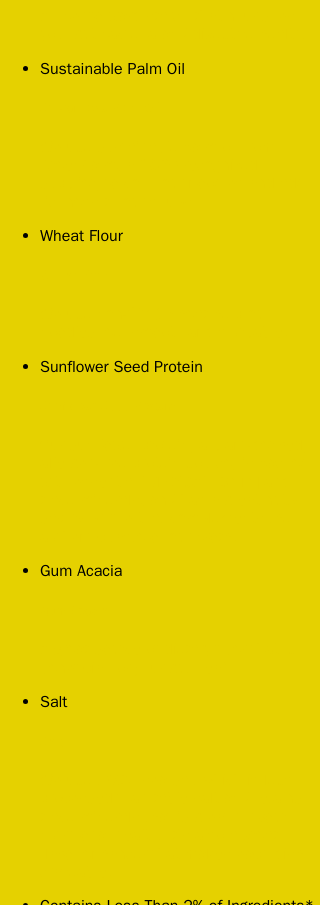 type on "Elke" 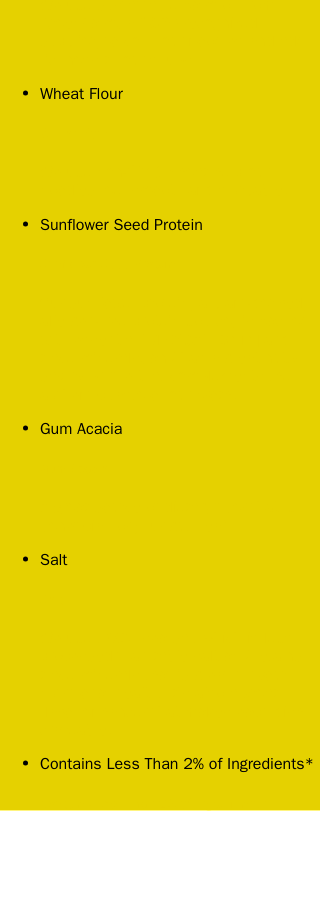 scroll, scrollTop: 14186, scrollLeft: 0, axis: vertical 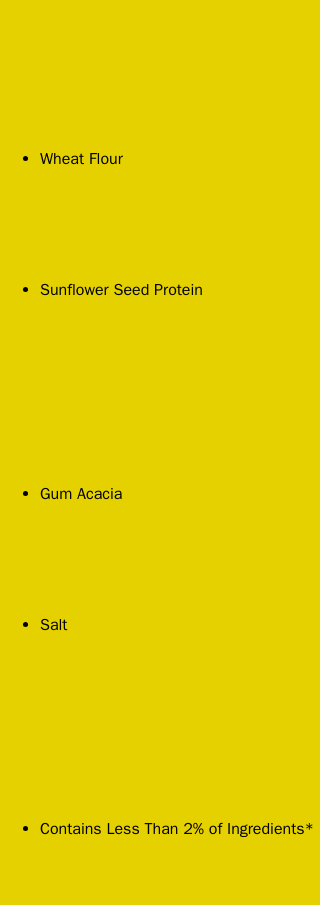 type on "elkechrista2012@gmail.com" 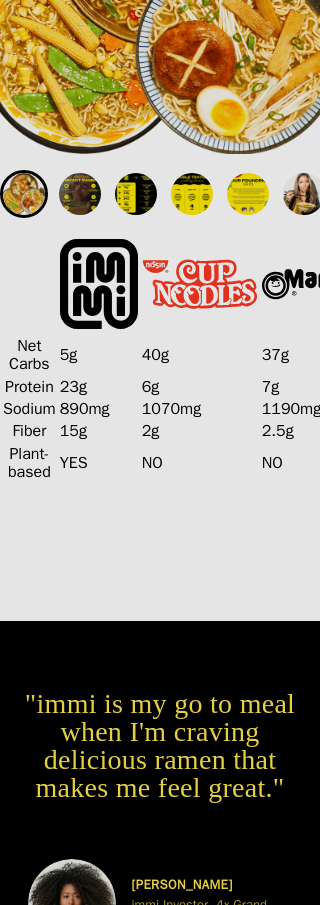 scroll, scrollTop: 11414, scrollLeft: 0, axis: vertical 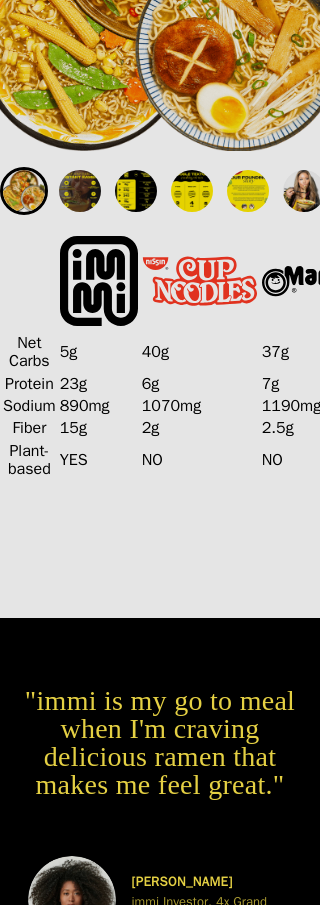 click on "Is immi worth the price?" at bounding box center [180, 9036] 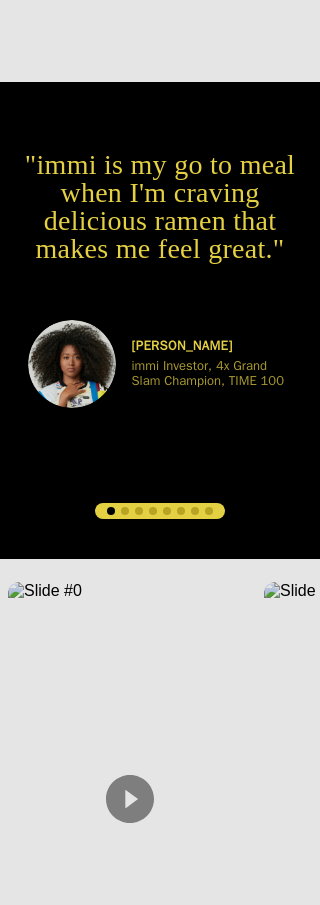 scroll, scrollTop: 11951, scrollLeft: 0, axis: vertical 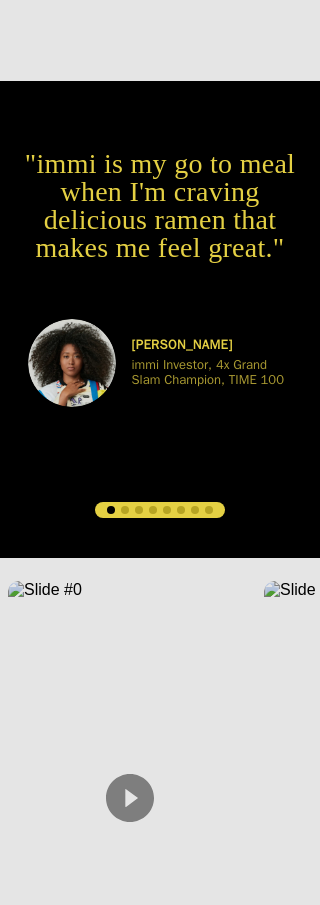 click on "Will a serving of immi keep me full?" at bounding box center (180, 8862) 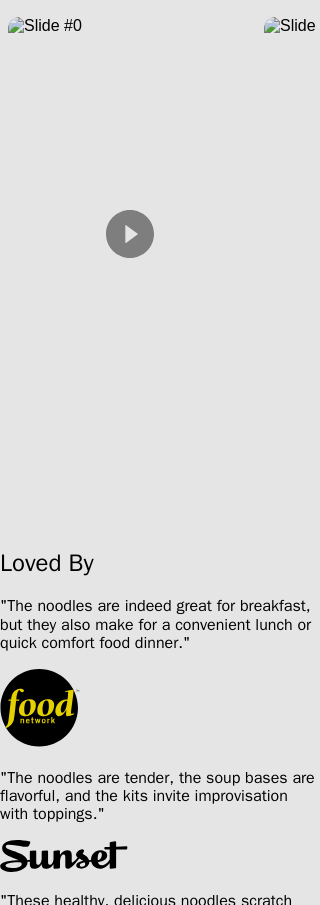 scroll, scrollTop: 12519, scrollLeft: 0, axis: vertical 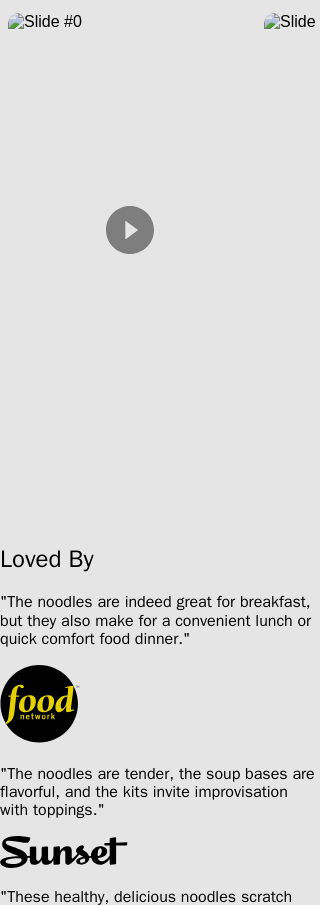 click on "Do kids eat and enjoy immi?" at bounding box center [180, 8510] 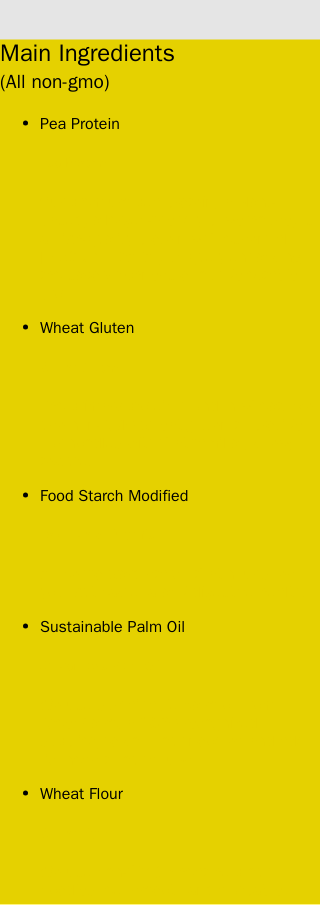 scroll, scrollTop: 13555, scrollLeft: 0, axis: vertical 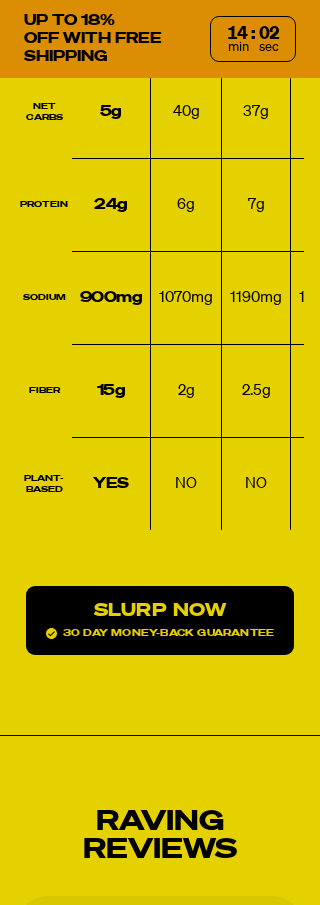 click on "Slurp Now   30 day money-back guarantee" at bounding box center (160, 620) 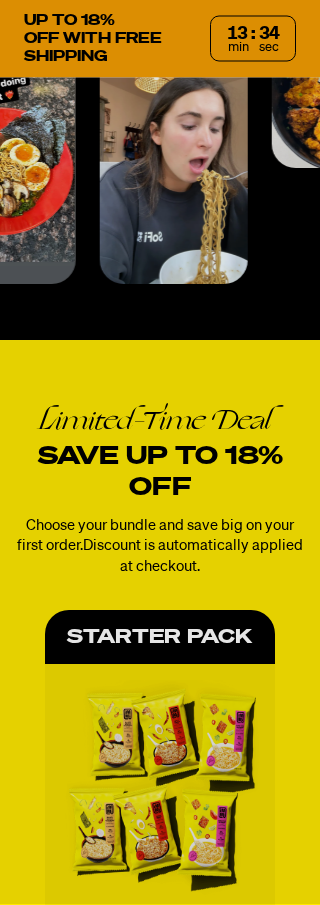 scroll, scrollTop: 8250, scrollLeft: 0, axis: vertical 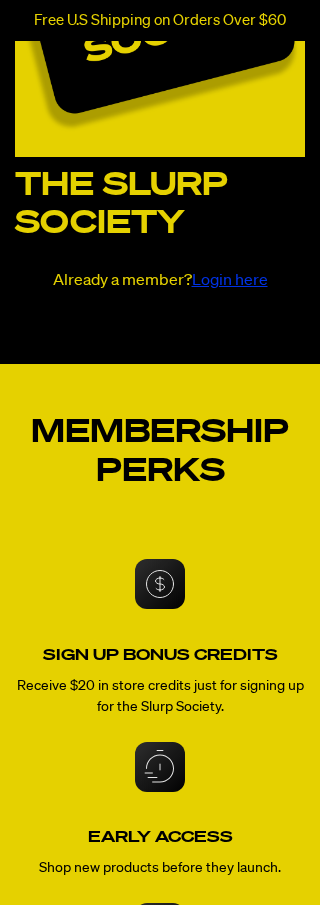 select on "Every 30 Days" 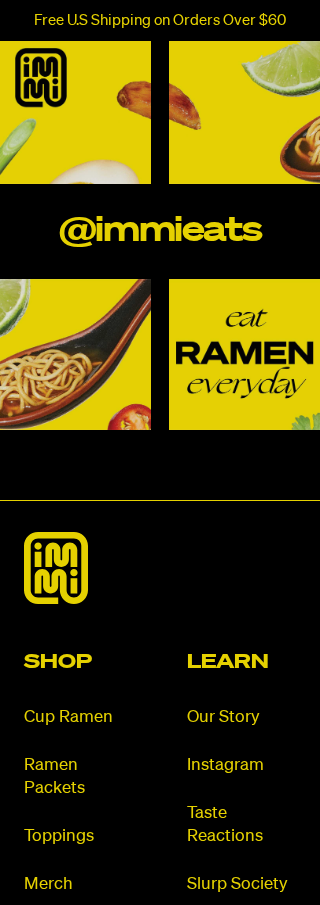 scroll, scrollTop: 1985, scrollLeft: 0, axis: vertical 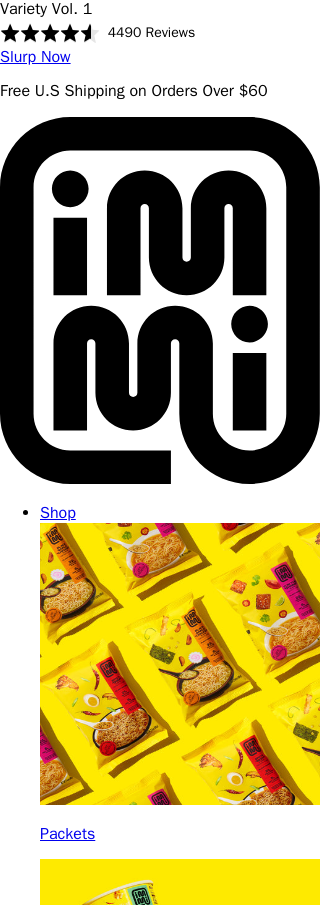 select on "Every 30 Days" 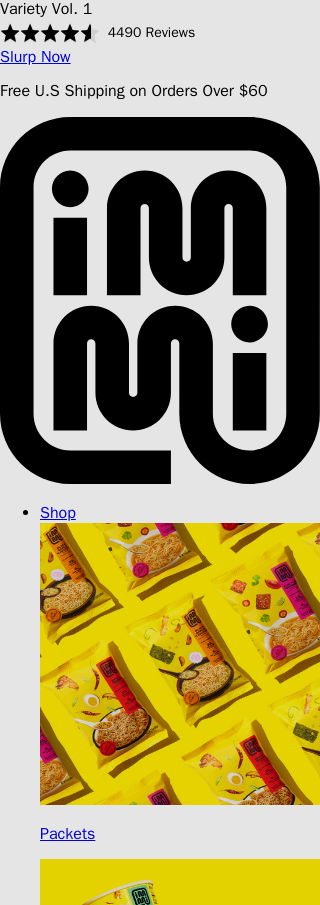 scroll, scrollTop: 0, scrollLeft: 0, axis: both 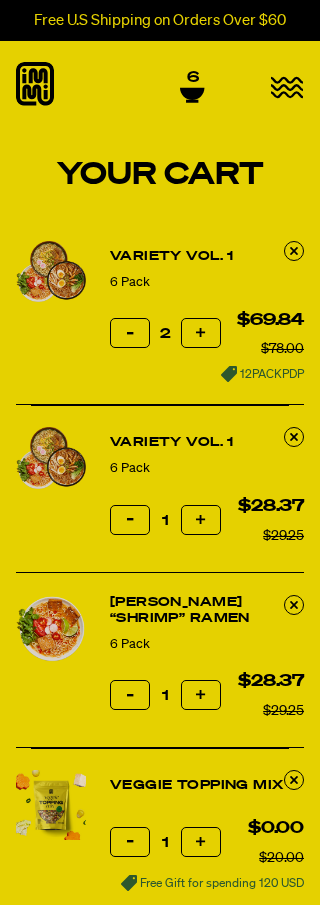 click on "Reduce item quantity by one" at bounding box center (130, 333) 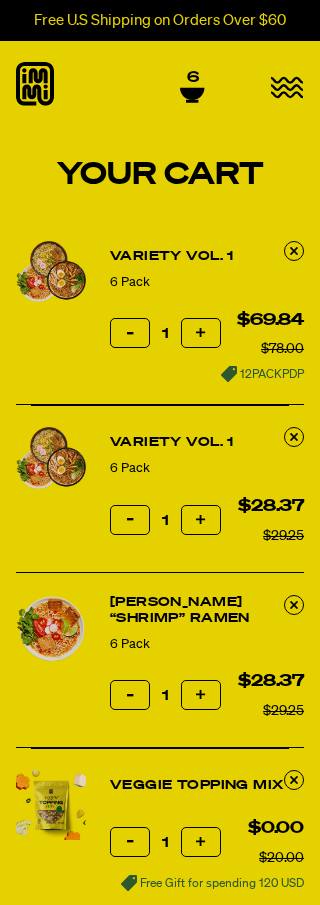 click at bounding box center [294, 251] 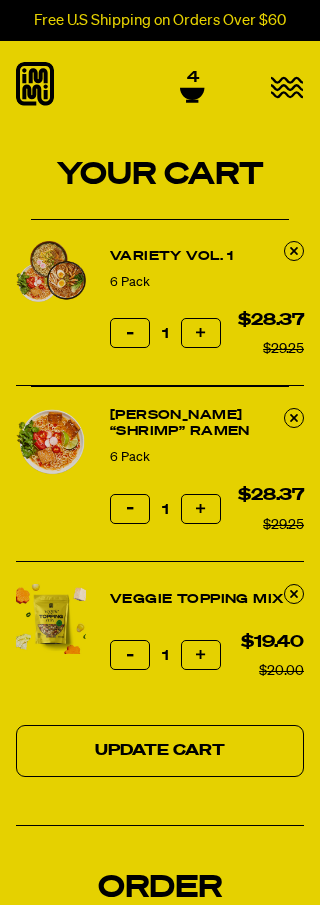 scroll, scrollTop: 0, scrollLeft: 0, axis: both 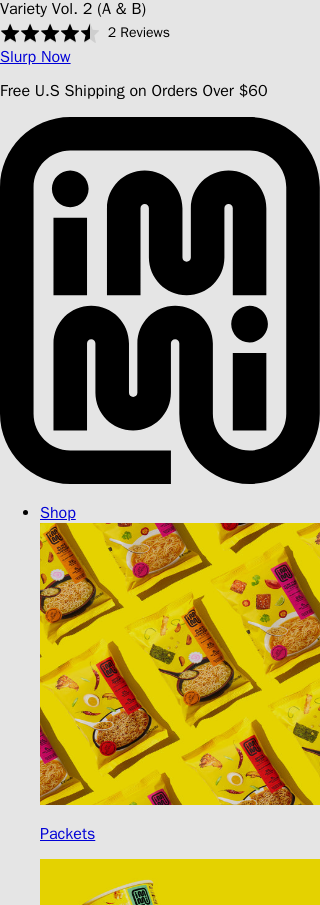 select on "Every 30 Days" 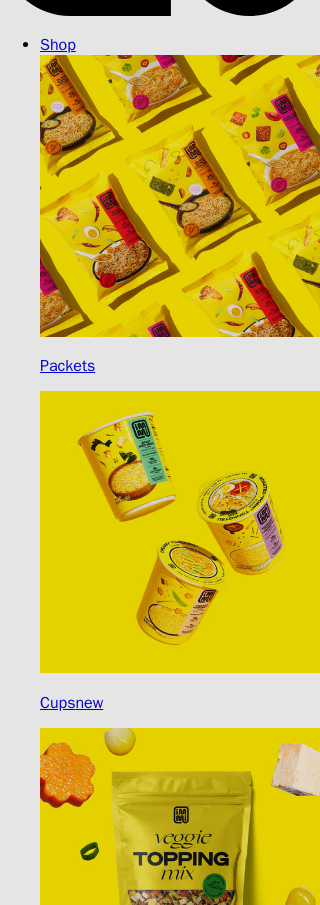 scroll, scrollTop: 0, scrollLeft: 0, axis: both 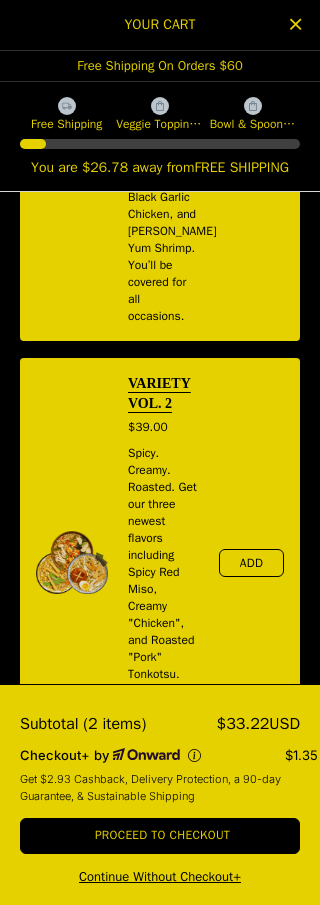 click on "Add" at bounding box center (251, 563) 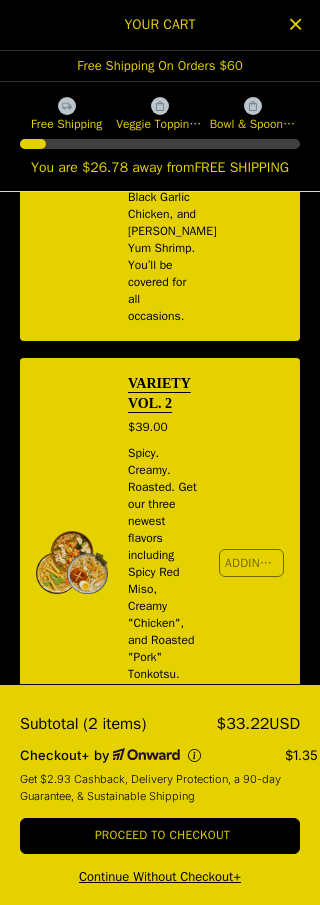scroll, scrollTop: 0, scrollLeft: 0, axis: both 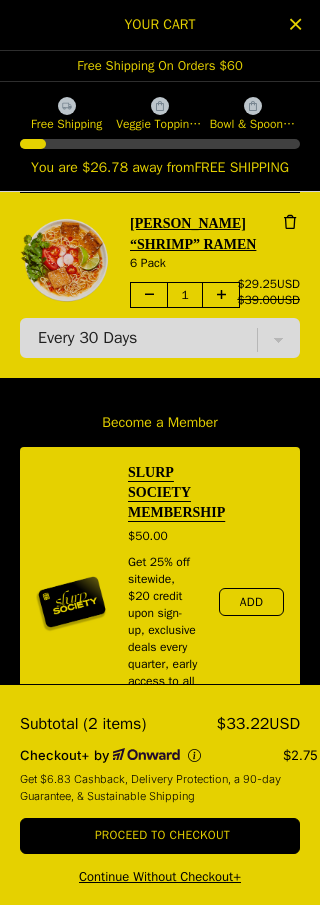 select 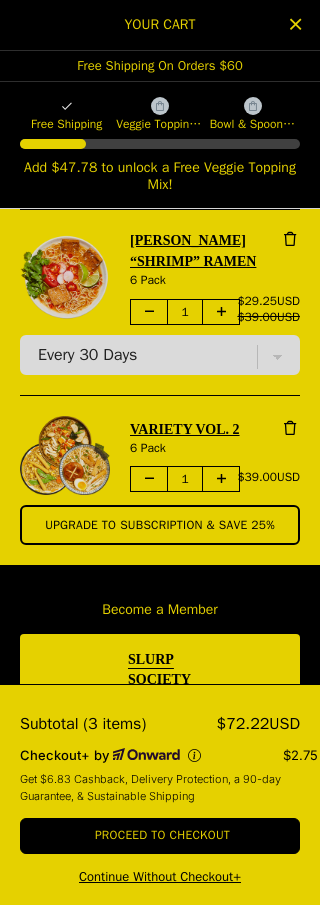scroll, scrollTop: 367, scrollLeft: 0, axis: vertical 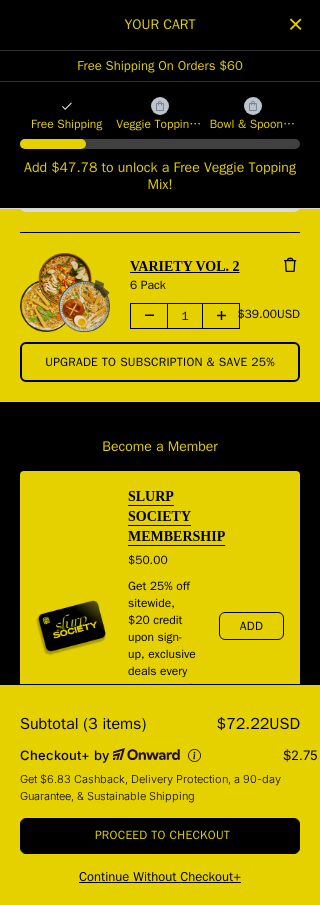 click on "Upgrade to Subscription & Save 25%" at bounding box center (160, 362) 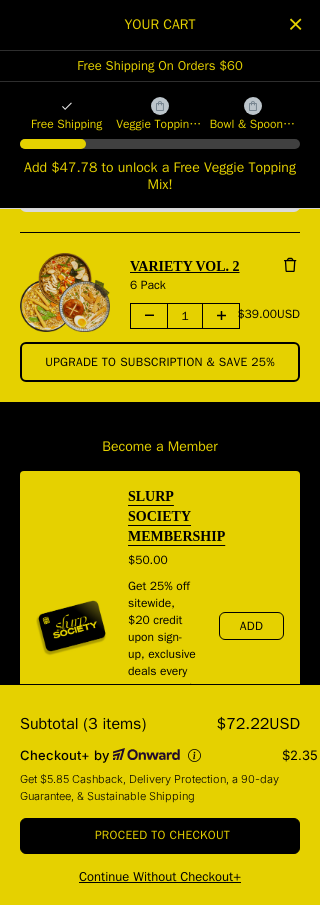select on "Every 30 Days" 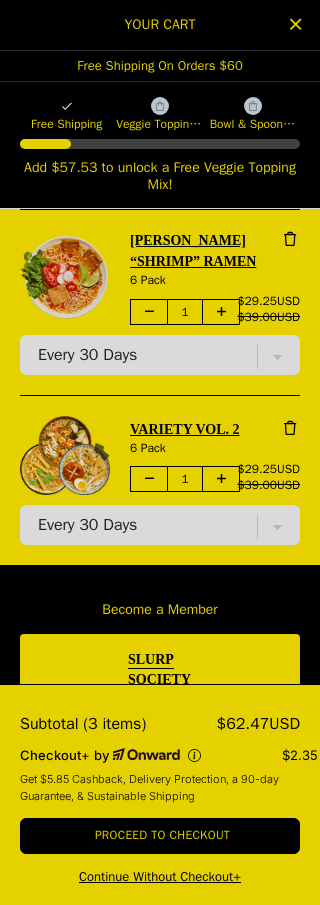 scroll, scrollTop: 0, scrollLeft: 0, axis: both 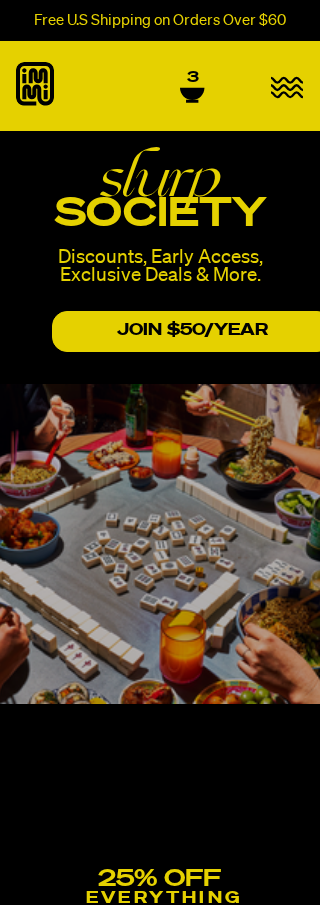 select on "Every 30 Days" 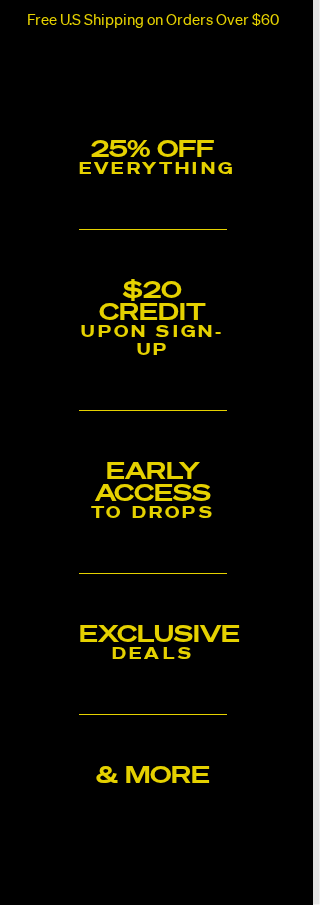 scroll, scrollTop: 728, scrollLeft: 9, axis: both 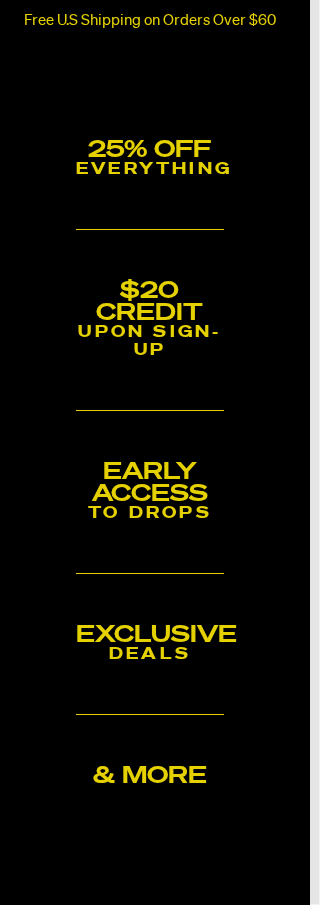 click on "$20 CREDIT" at bounding box center [151, 303] 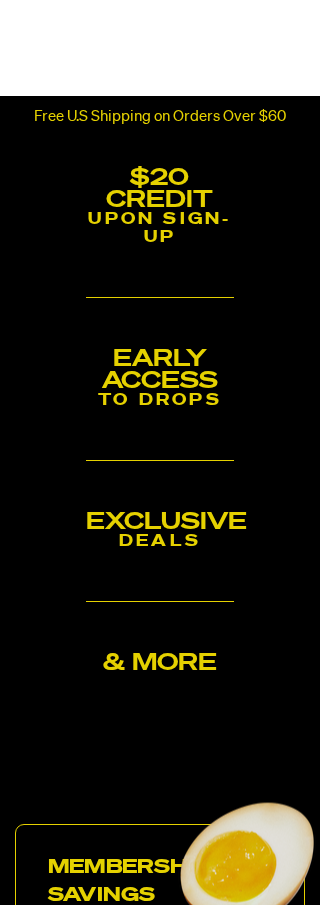 scroll, scrollTop: 842, scrollLeft: 0, axis: vertical 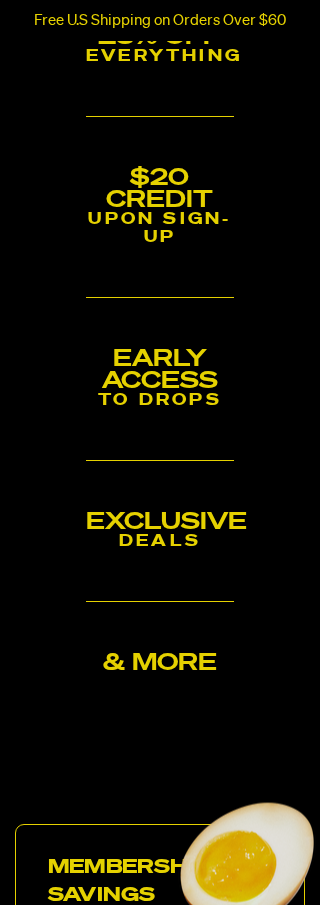 click on "UPON SIGN-UP" at bounding box center (160, 229) 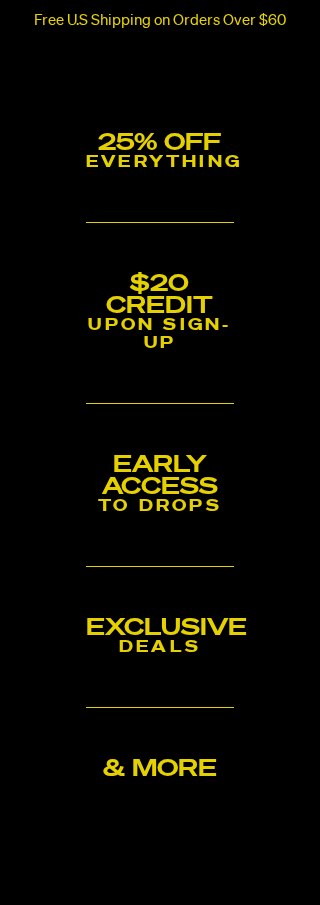 scroll, scrollTop: 717, scrollLeft: 0, axis: vertical 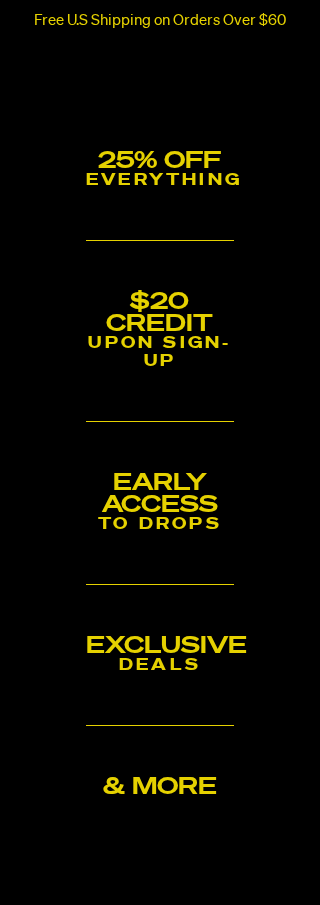 click on "EVERYTHING" at bounding box center [160, 182] 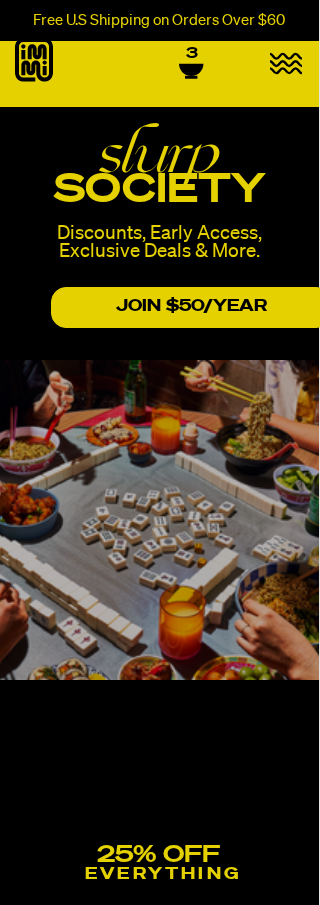 scroll, scrollTop: 0, scrollLeft: 1, axis: horizontal 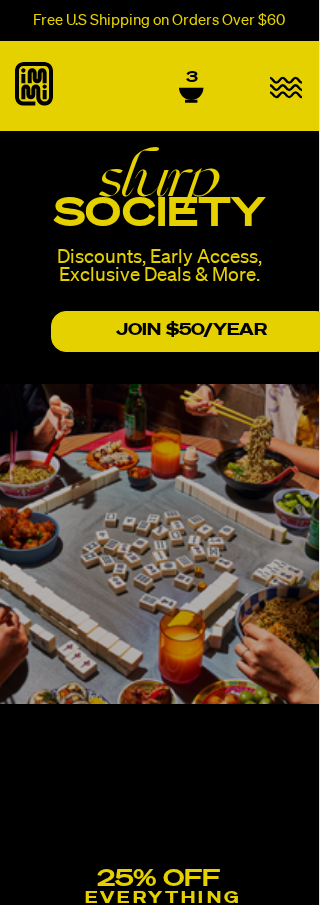 click 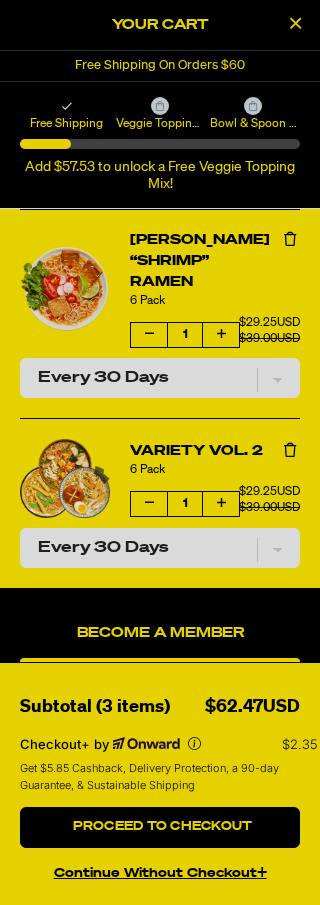 scroll, scrollTop: 0, scrollLeft: 0, axis: both 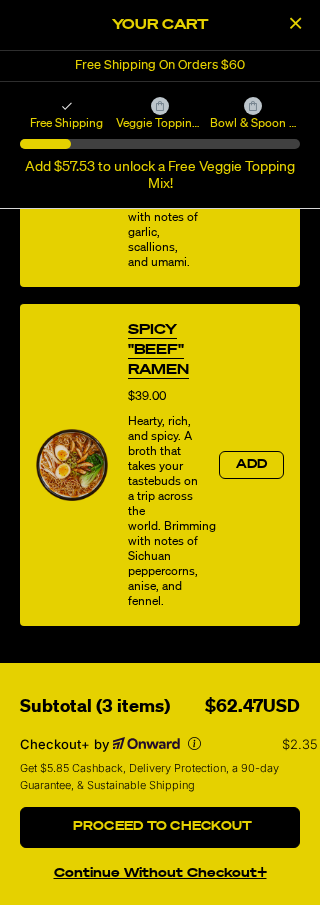 click on "Proceed to Checkout" at bounding box center (160, 827) 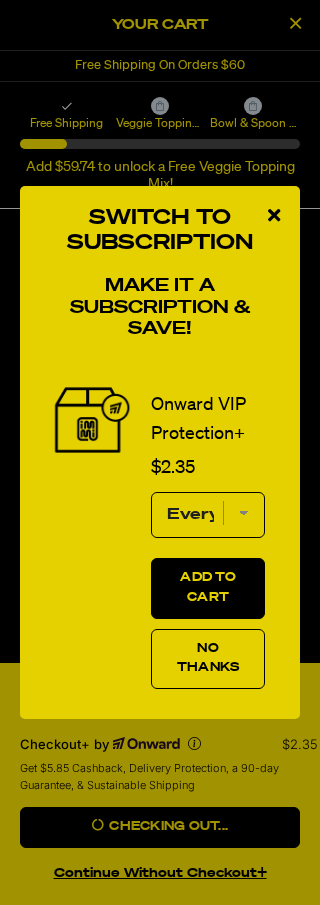 scroll, scrollTop: 805, scrollLeft: 0, axis: vertical 